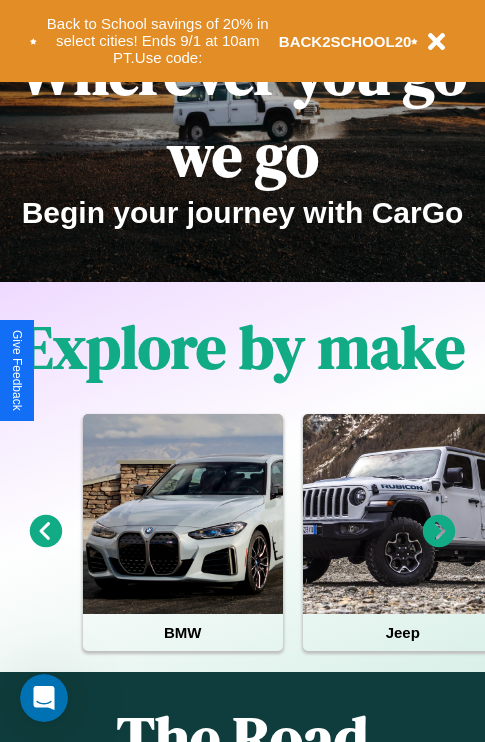 scroll, scrollTop: 308, scrollLeft: 0, axis: vertical 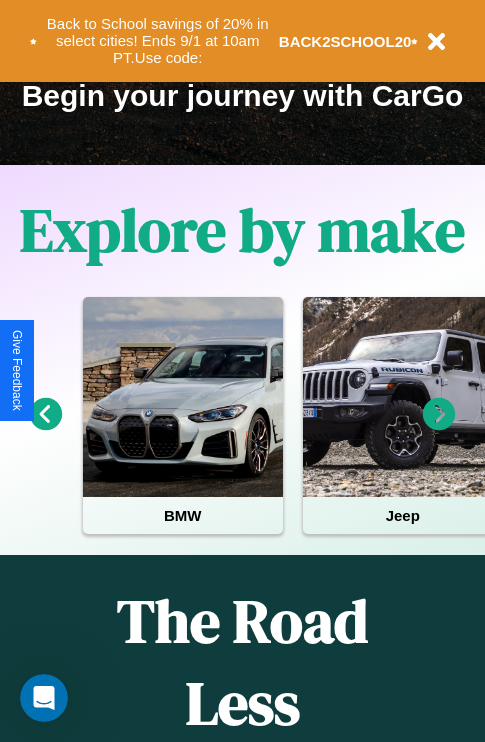 click 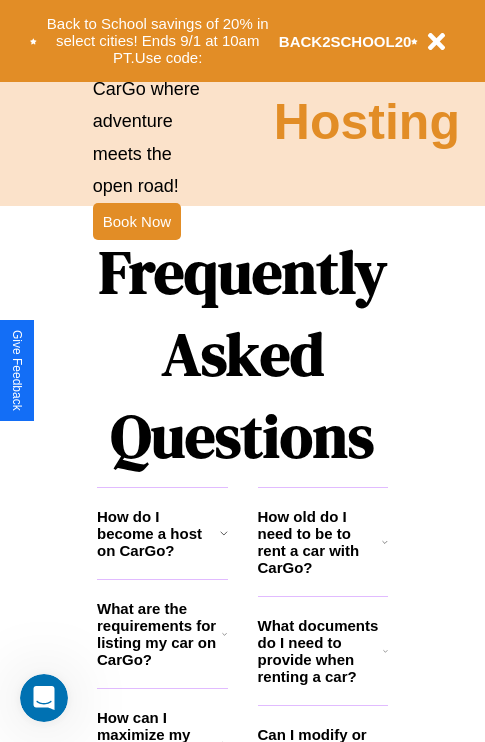 scroll, scrollTop: 2423, scrollLeft: 0, axis: vertical 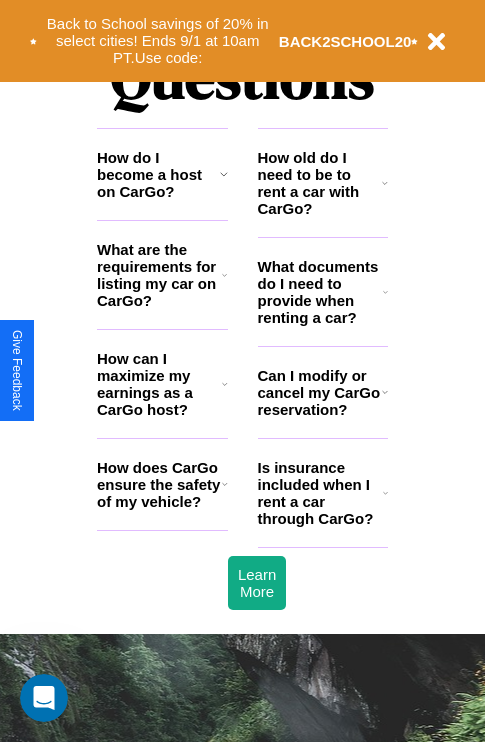 click on "What documents do I need to provide when renting a car?" at bounding box center (321, 292) 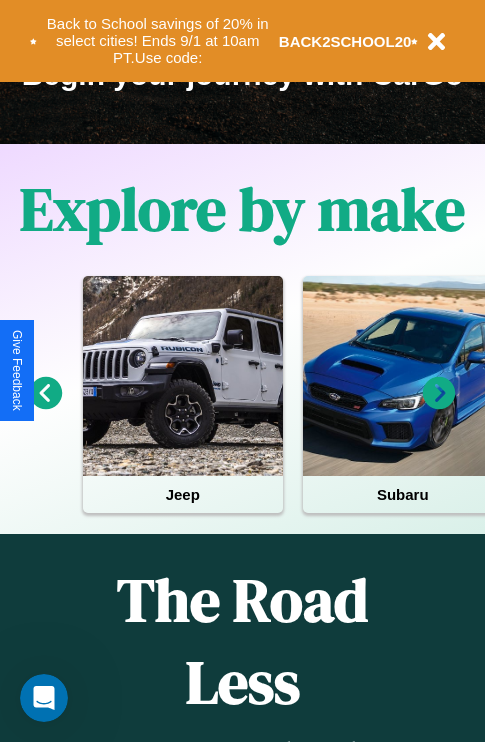 scroll, scrollTop: 308, scrollLeft: 0, axis: vertical 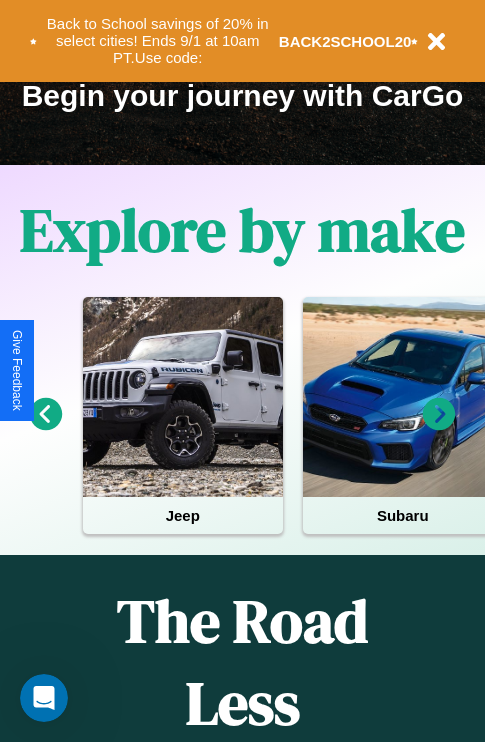 click 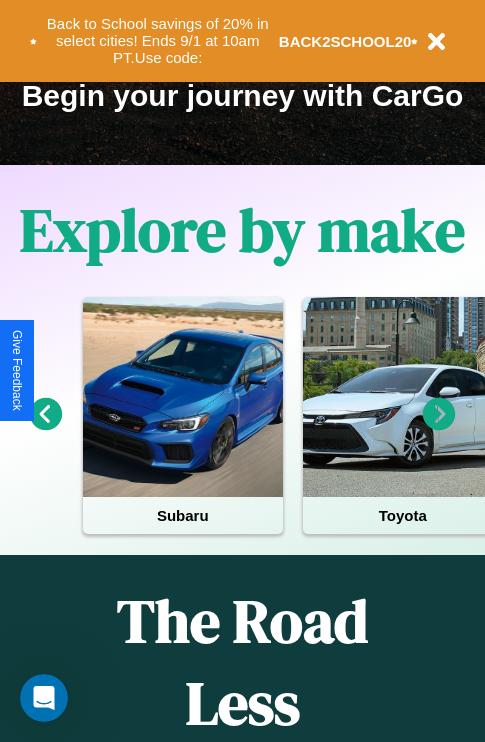 click 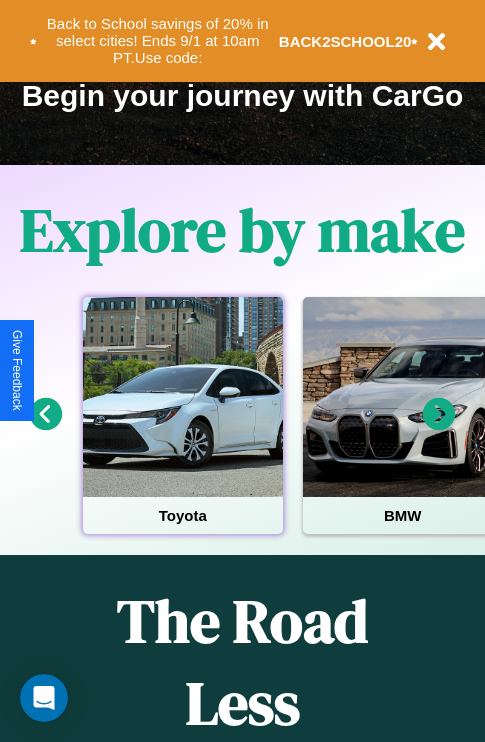 click at bounding box center (183, 397) 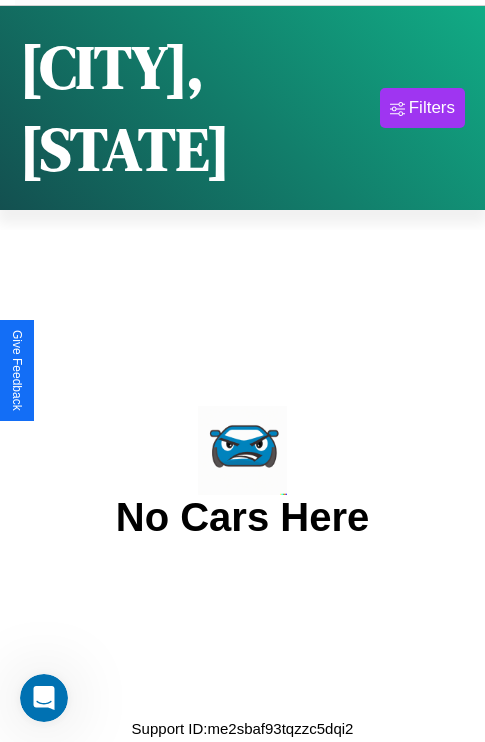 scroll, scrollTop: 0, scrollLeft: 0, axis: both 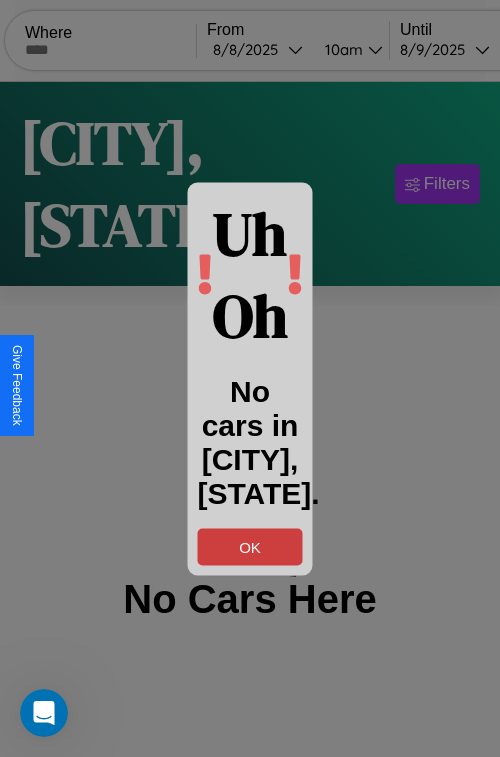 click on "OK" at bounding box center (250, 546) 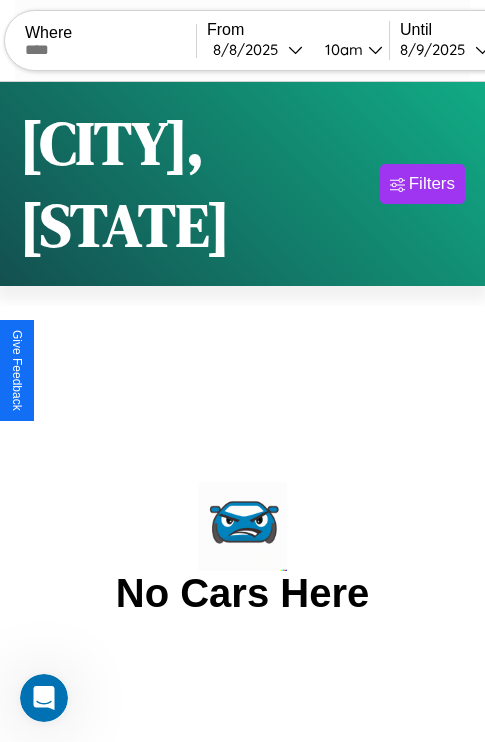 click at bounding box center [110, 50] 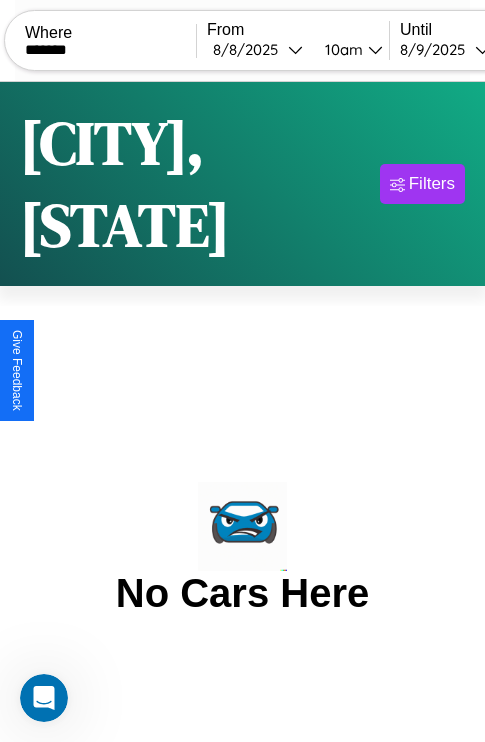 type on "*******" 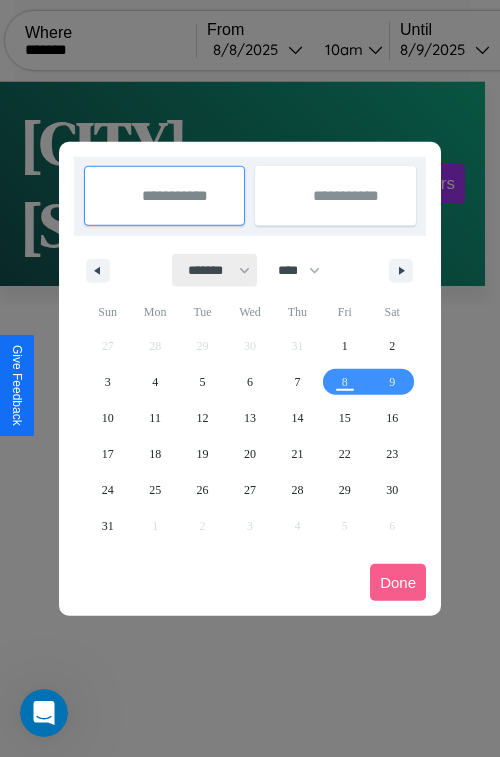 click on "******* ******** ***** ***** *** **** **** ****** ********* ******* ******** ********" at bounding box center (215, 270) 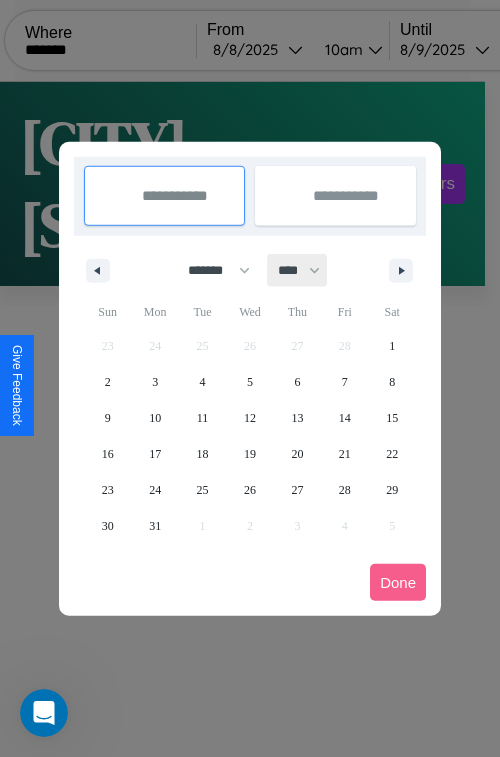 click on "**** **** **** **** **** **** **** **** **** **** **** **** **** **** **** **** **** **** **** **** **** **** **** **** **** **** **** **** **** **** **** **** **** **** **** **** **** **** **** **** **** **** **** **** **** **** **** **** **** **** **** **** **** **** **** **** **** **** **** **** **** **** **** **** **** **** **** **** **** **** **** **** **** **** **** **** **** **** **** **** **** **** **** **** **** **** **** **** **** **** **** **** **** **** **** **** **** **** **** **** **** **** **** **** **** **** **** **** **** **** **** **** **** **** **** **** **** **** **** **** ****" at bounding box center [298, 270] 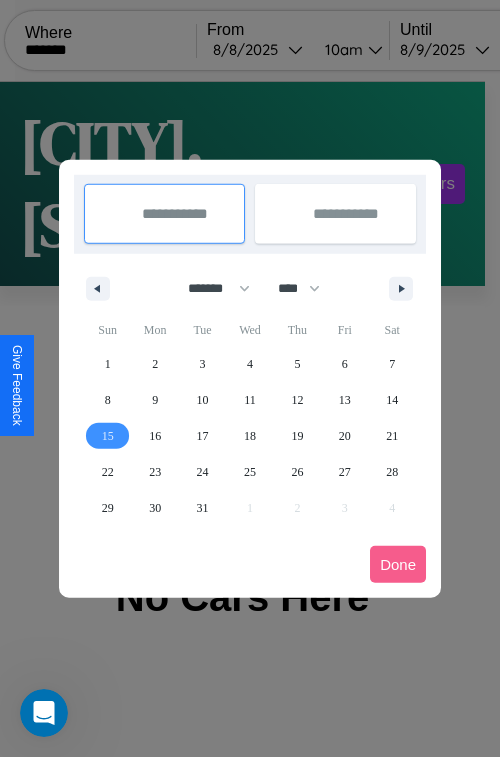 click on "15" at bounding box center (108, 436) 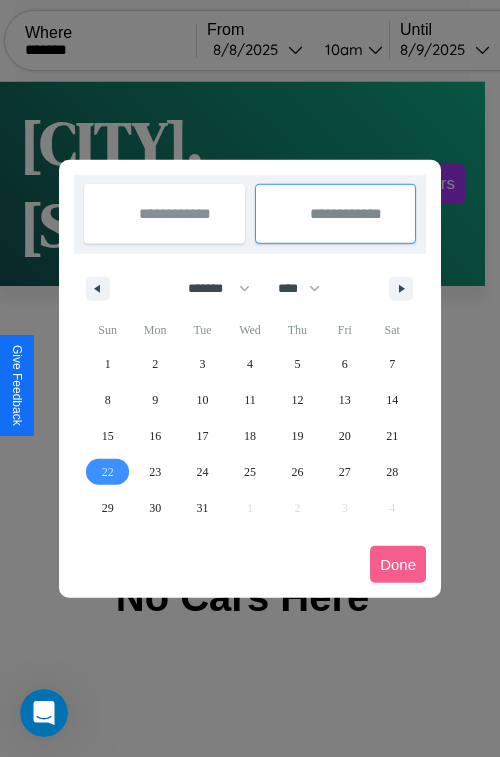 click on "22" at bounding box center (108, 472) 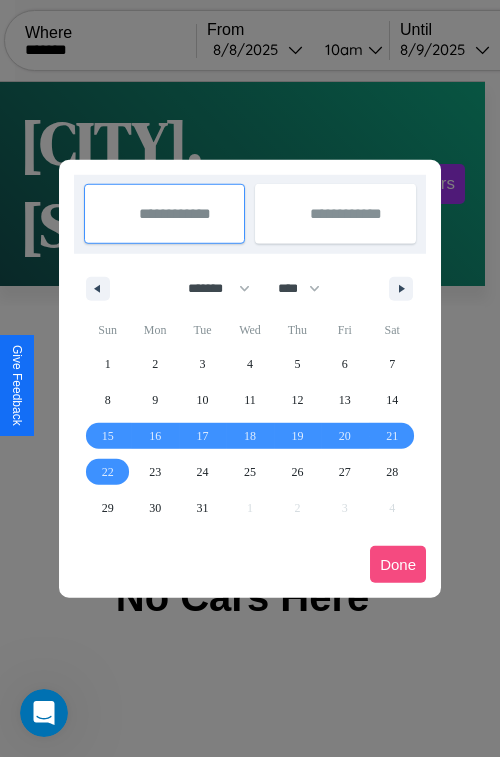 click on "Done" at bounding box center (398, 564) 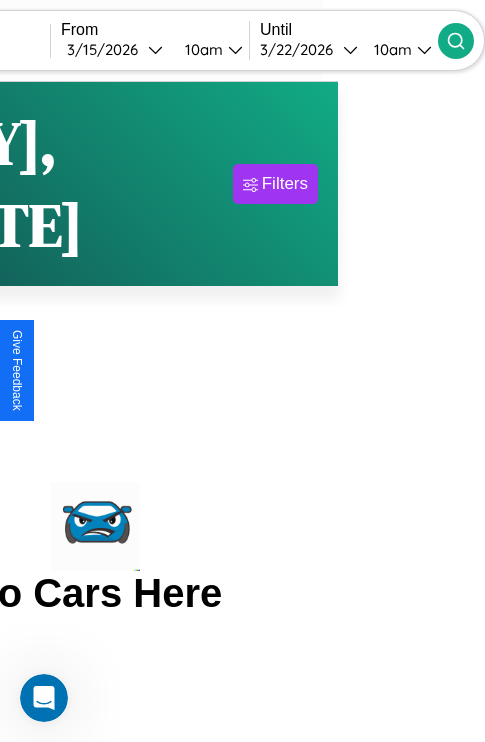 click 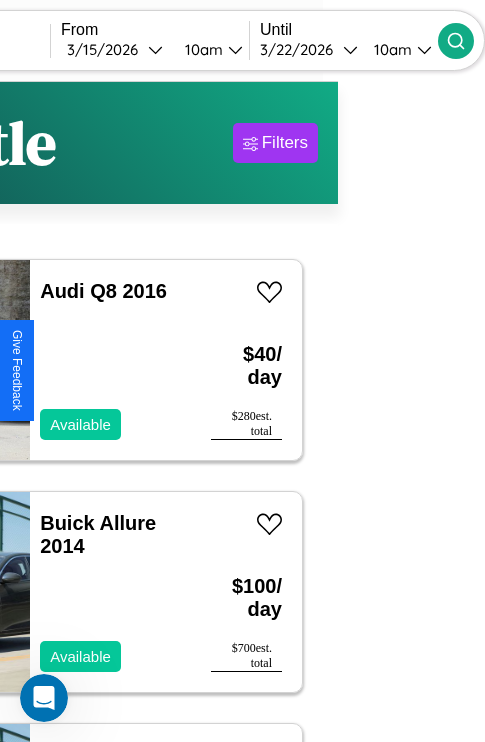 scroll, scrollTop: 95, scrollLeft: 35, axis: both 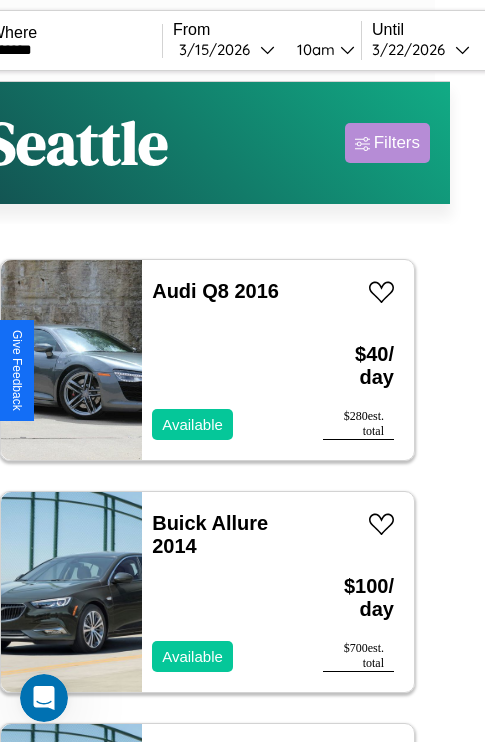 click on "Filters" at bounding box center (397, 143) 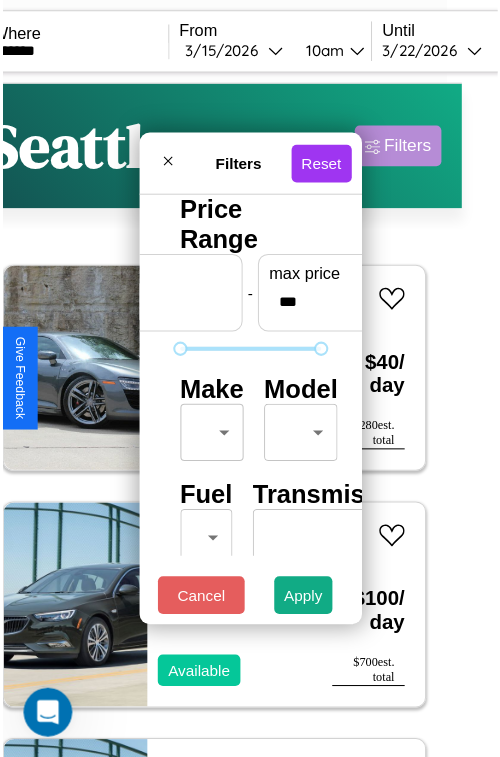 scroll, scrollTop: 59, scrollLeft: 0, axis: vertical 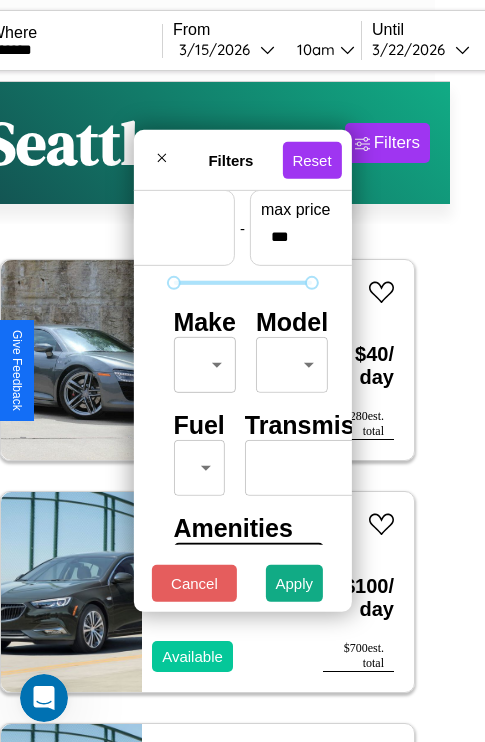 click on "CarGo Where ******* From 3 / [DATE] [TIME] Until 3 / [DATE] [TIME] Become a Host Login Sign Up [CITY] Filters 50  cars in this area These cars can be picked up in this city. Audi   Q8   2016 Available $ 40  / day $ 280  est. total Buick   Allure   2014 Available $ 100  / day $ 700  est. total Buick   Skyhawk   2021 Available $ 60  / day $ 420  est. total Dodge   Durango   2023 Available $ 120  / day $ 840  est. total Audi   100   2019 Available $ 130  / day $ 910  est. total Volvo   B12B   2024 Available $ 150  / day $ 1050  est. total Hummer   H3   2014 Available $ 160  / day $ 1120  est. total Fiat   Ducato   2020 Unavailable $ 40  / day $ 280  est. total Mercedes   LP1219   2022 Available $ 140  / day $ 980  est. total Volvo   850 Series   2014 Available $ 100  / day $ 700  est. total Dodge   Mini Ram   2018 Unavailable $ 110  / day $ 770  est. total Jeep   Wrangler JK   2017 Available $ 180  / day $ 1260  est. total Lincoln   LS   2018 Available $ 200  / day $ 1400  est. total Land Rover   LR3   2022 $" at bounding box center [207, 412] 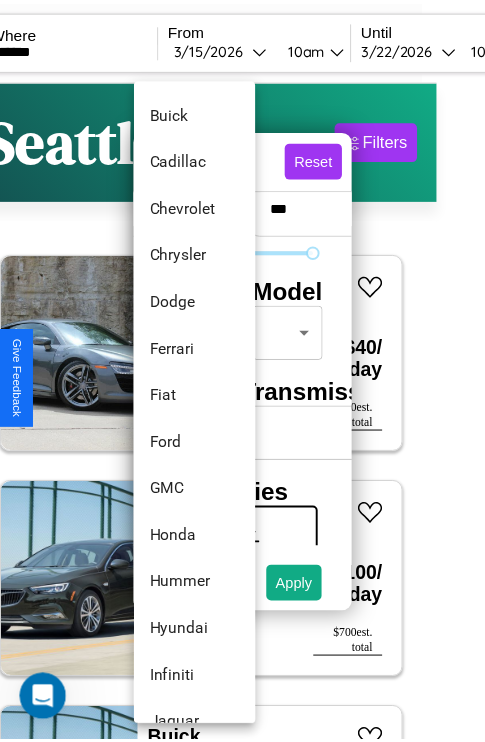 scroll, scrollTop: 614, scrollLeft: 0, axis: vertical 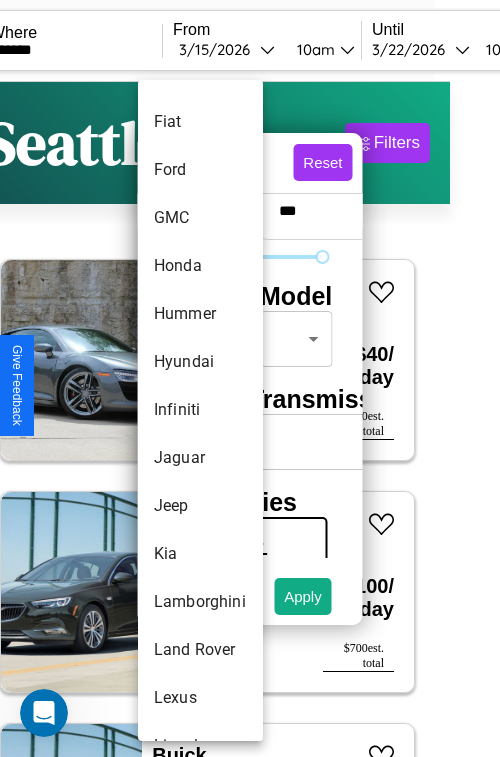 click on "Infiniti" at bounding box center [200, 410] 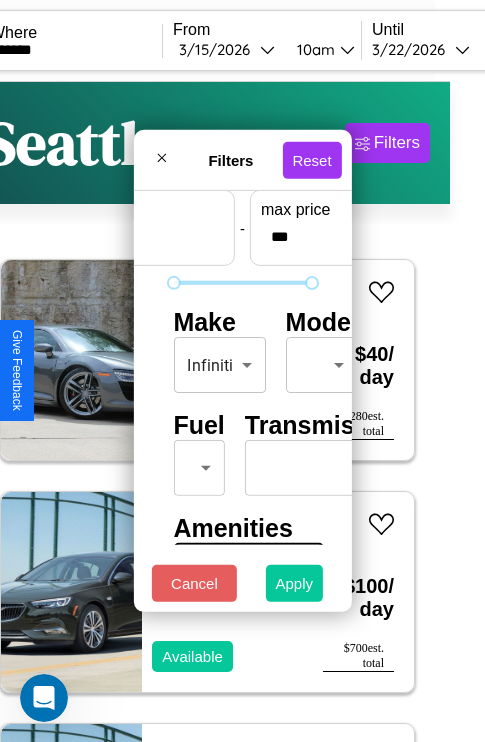 click on "Apply" at bounding box center (295, 583) 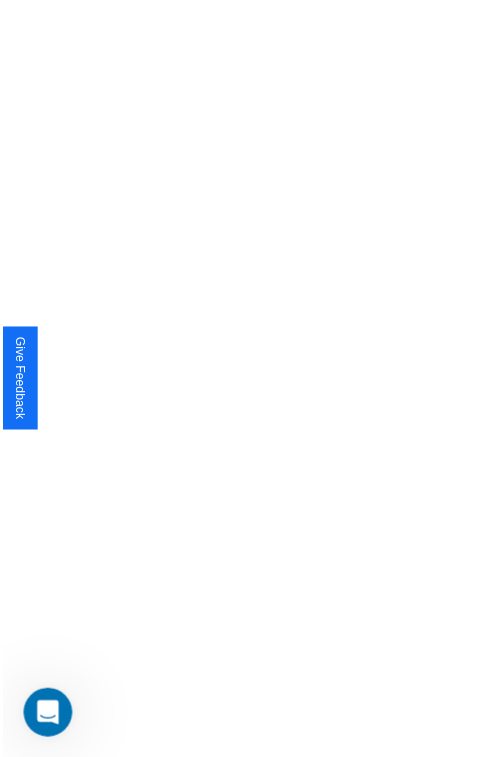 scroll, scrollTop: 0, scrollLeft: 0, axis: both 